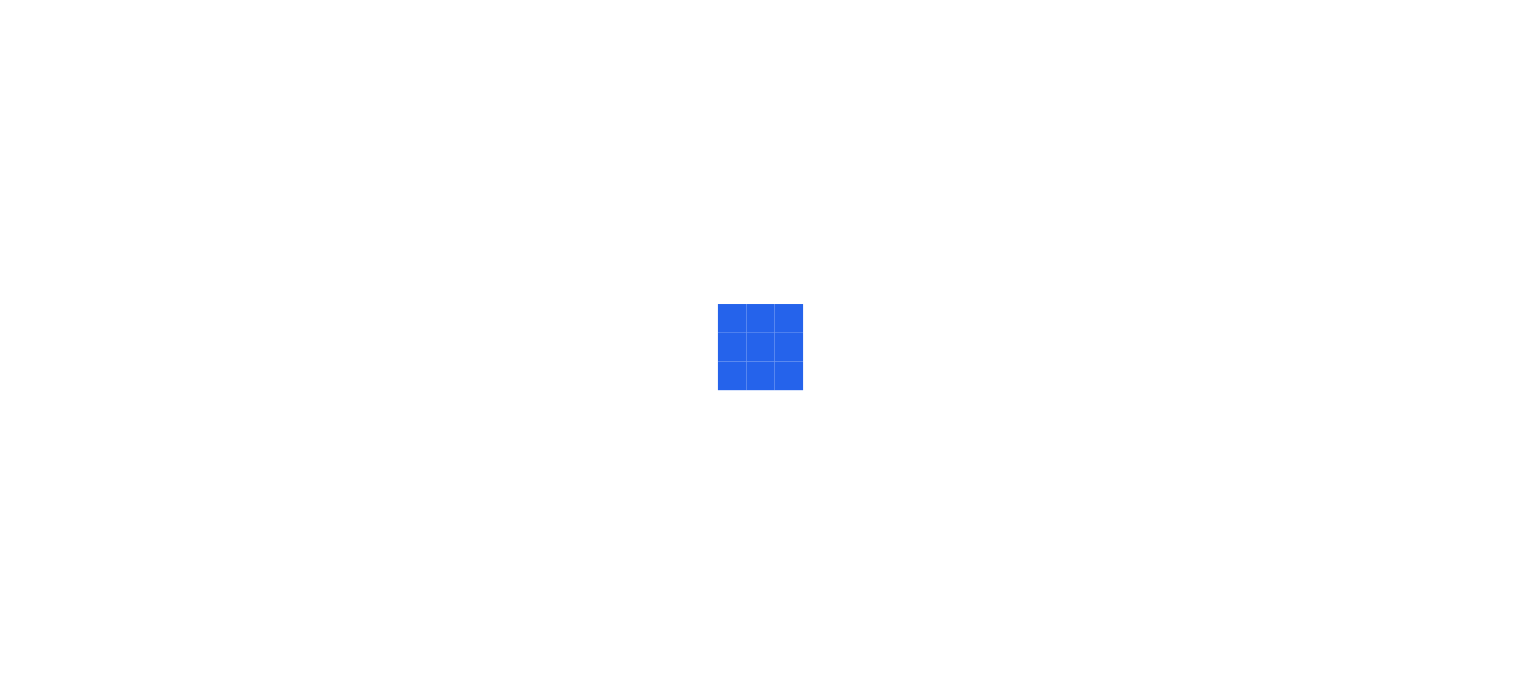 scroll, scrollTop: 0, scrollLeft: 0, axis: both 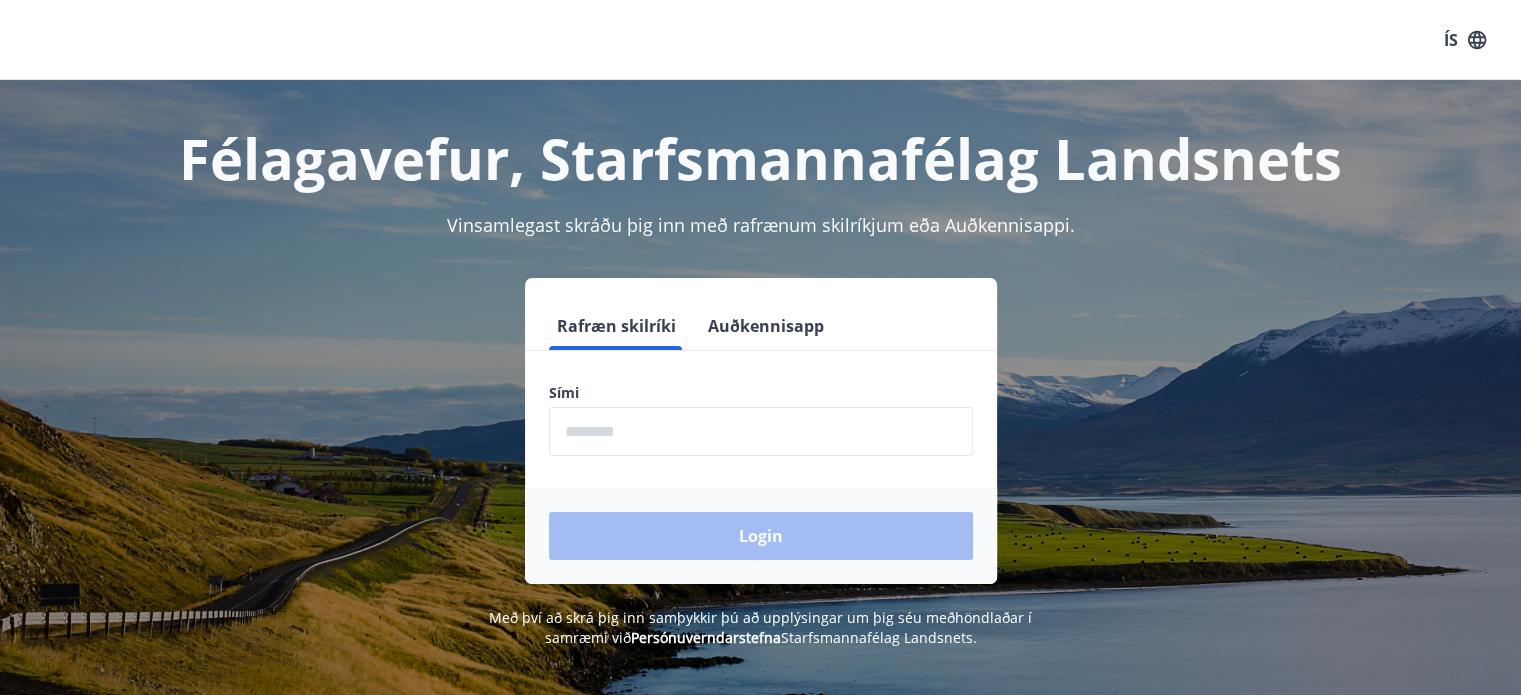 click at bounding box center [761, 431] 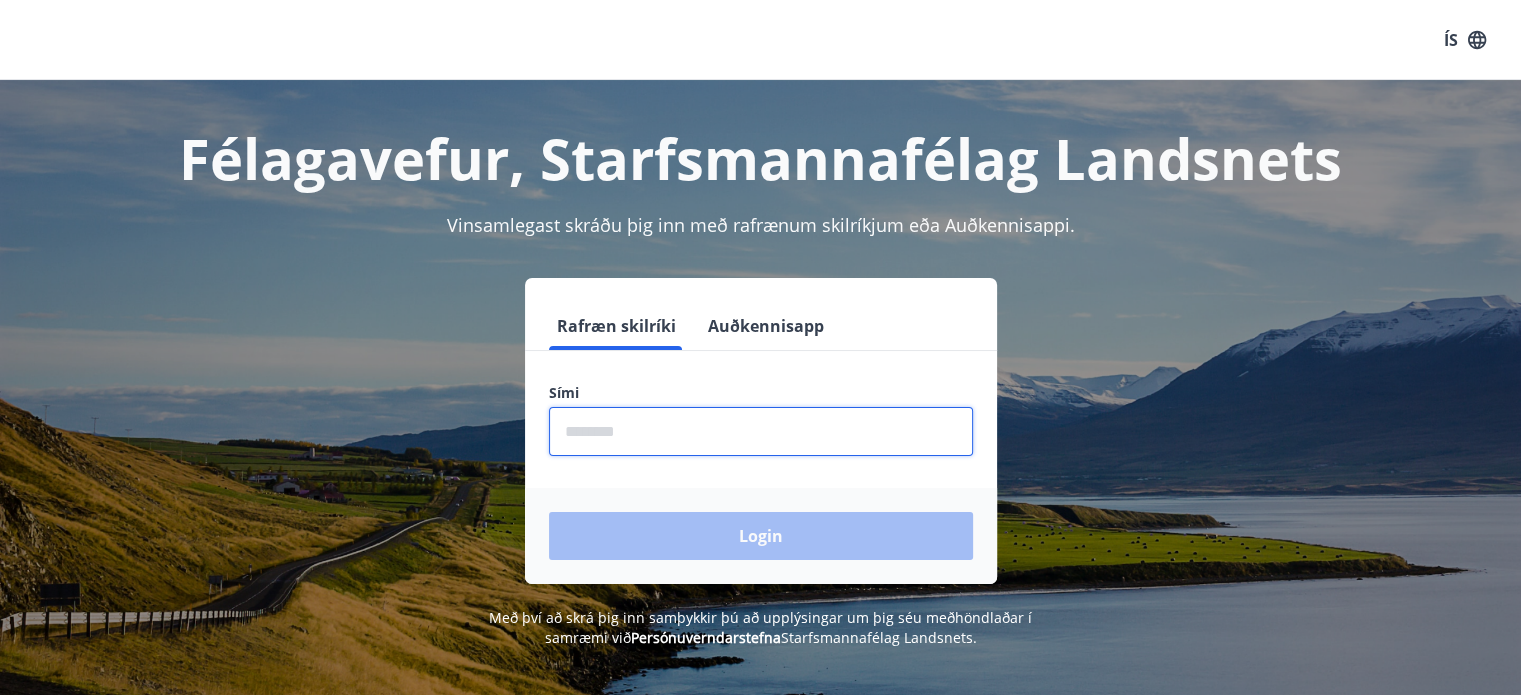 type on "********" 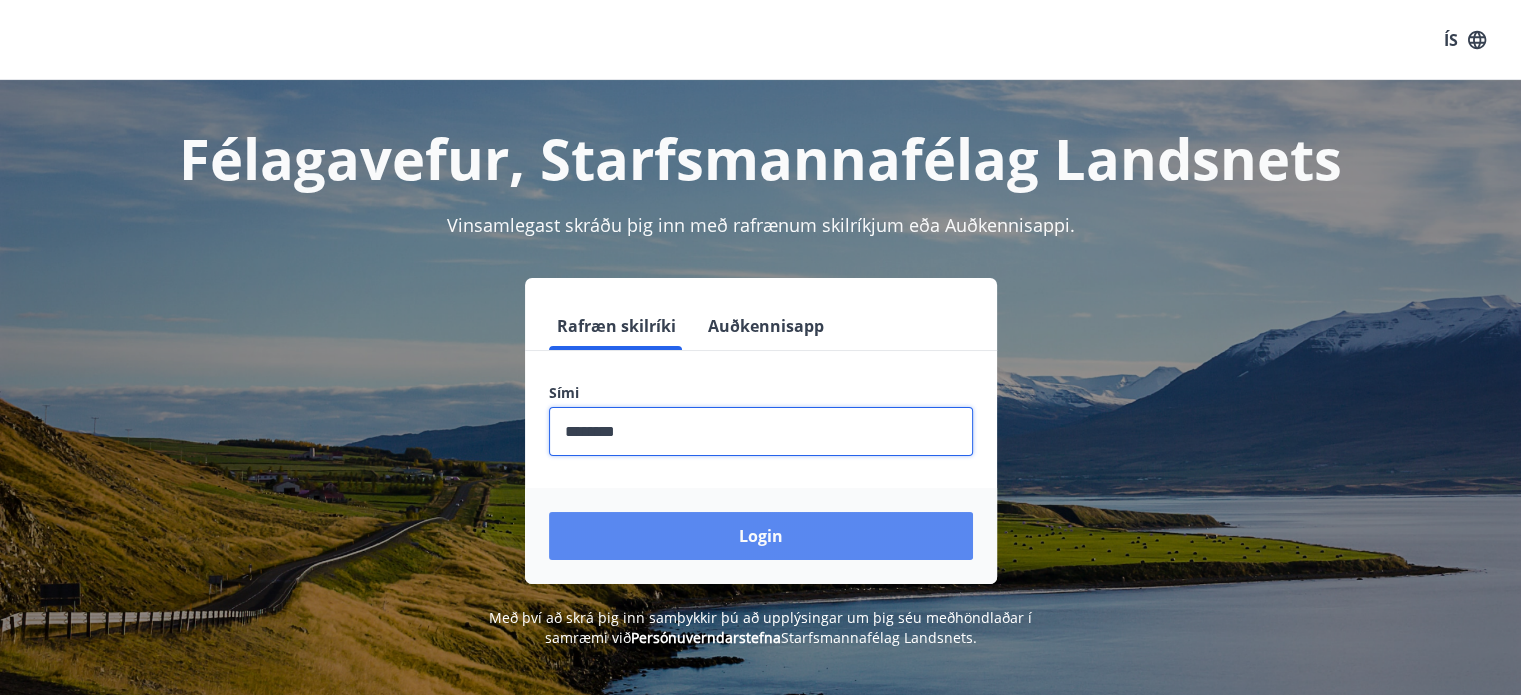 click on "Login" at bounding box center (761, 536) 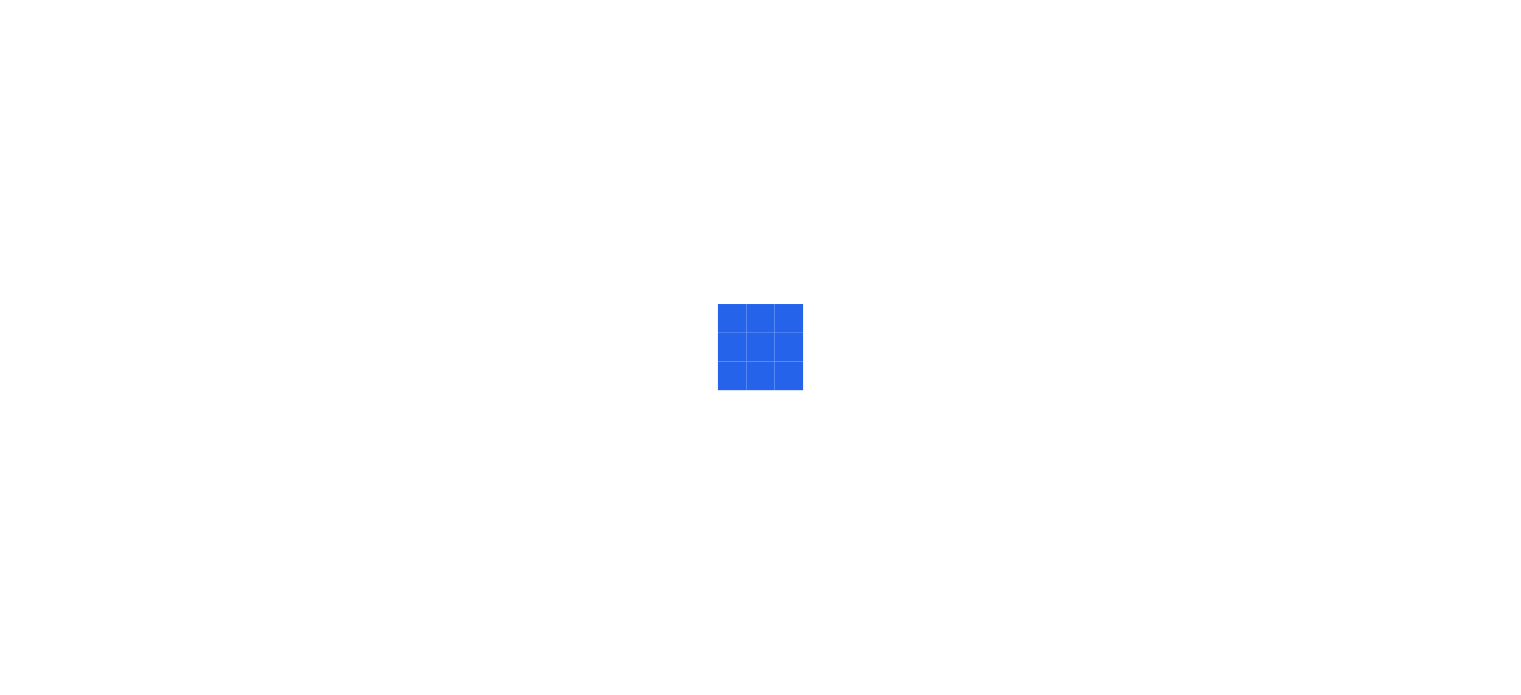 scroll, scrollTop: 0, scrollLeft: 0, axis: both 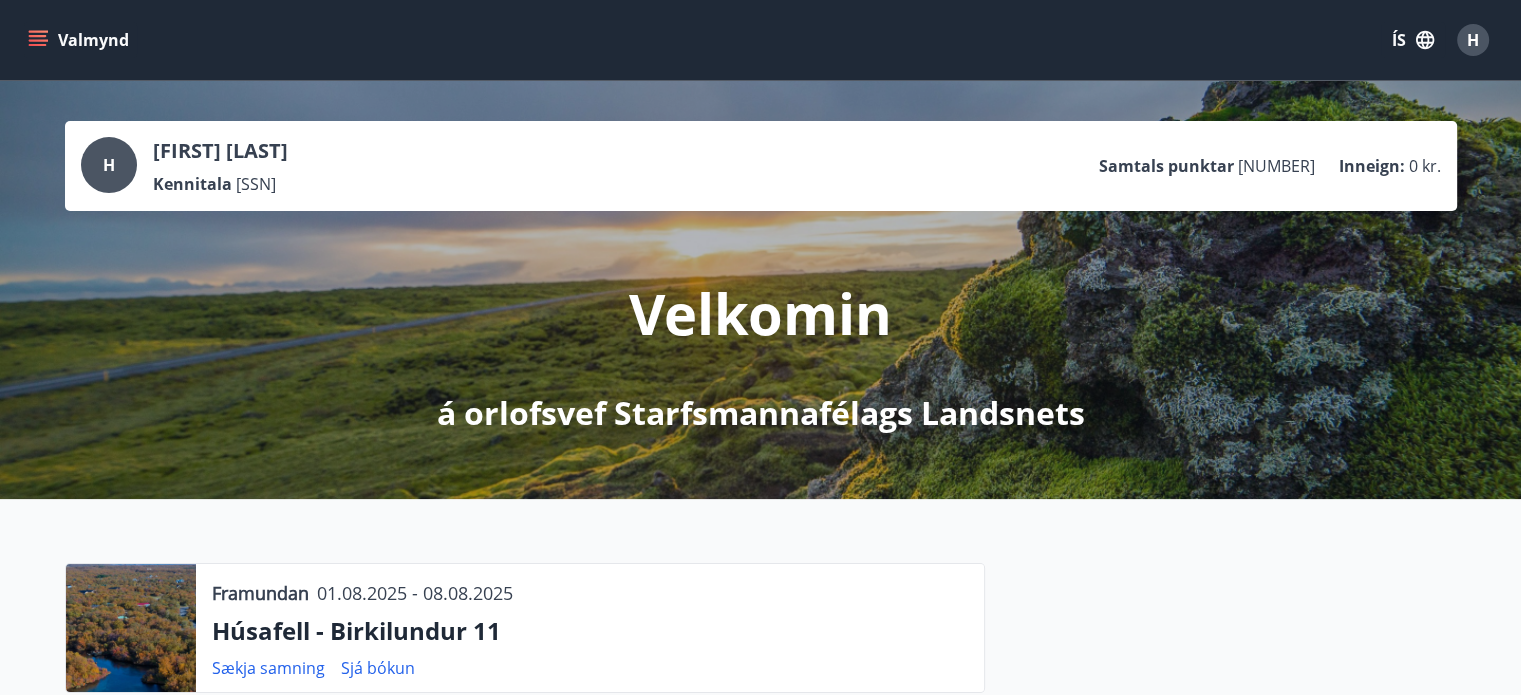click on "Valmynd" at bounding box center (80, 40) 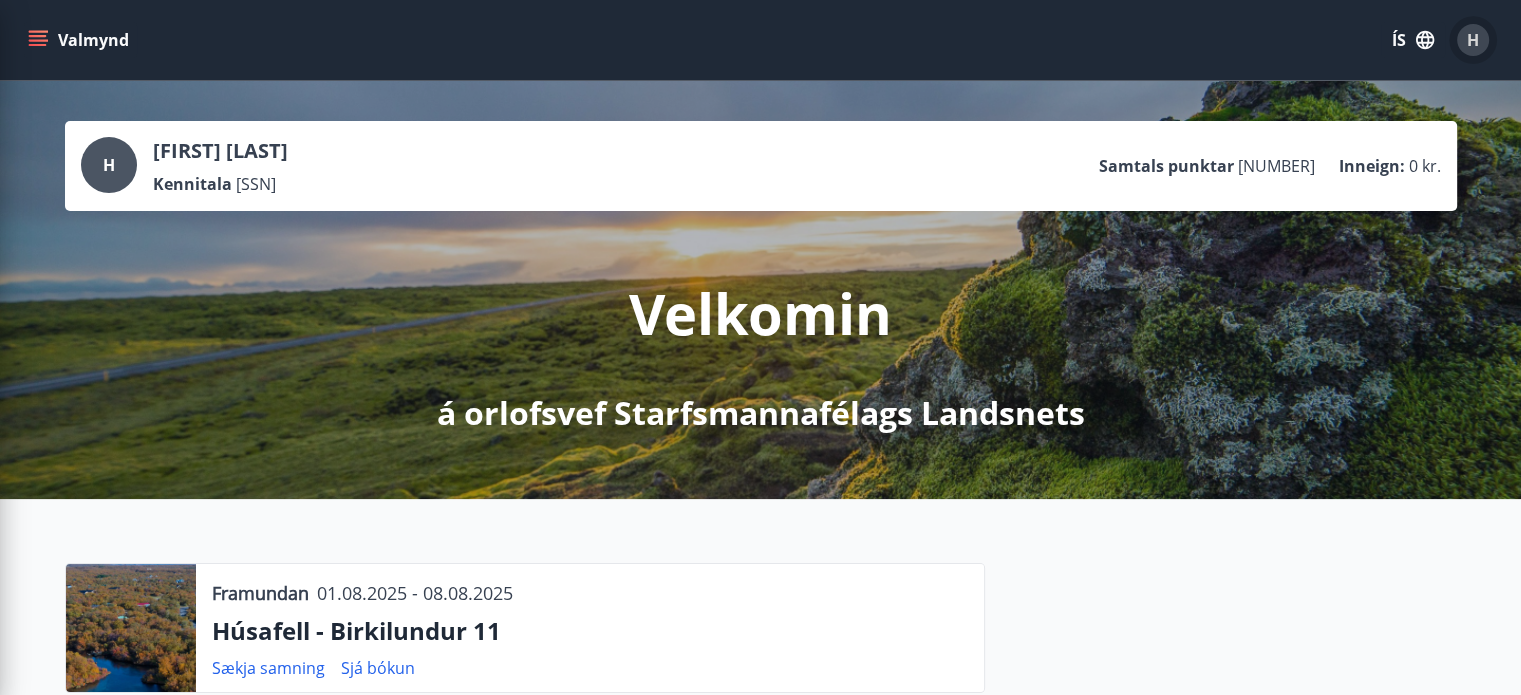 click on "H" at bounding box center [1473, 40] 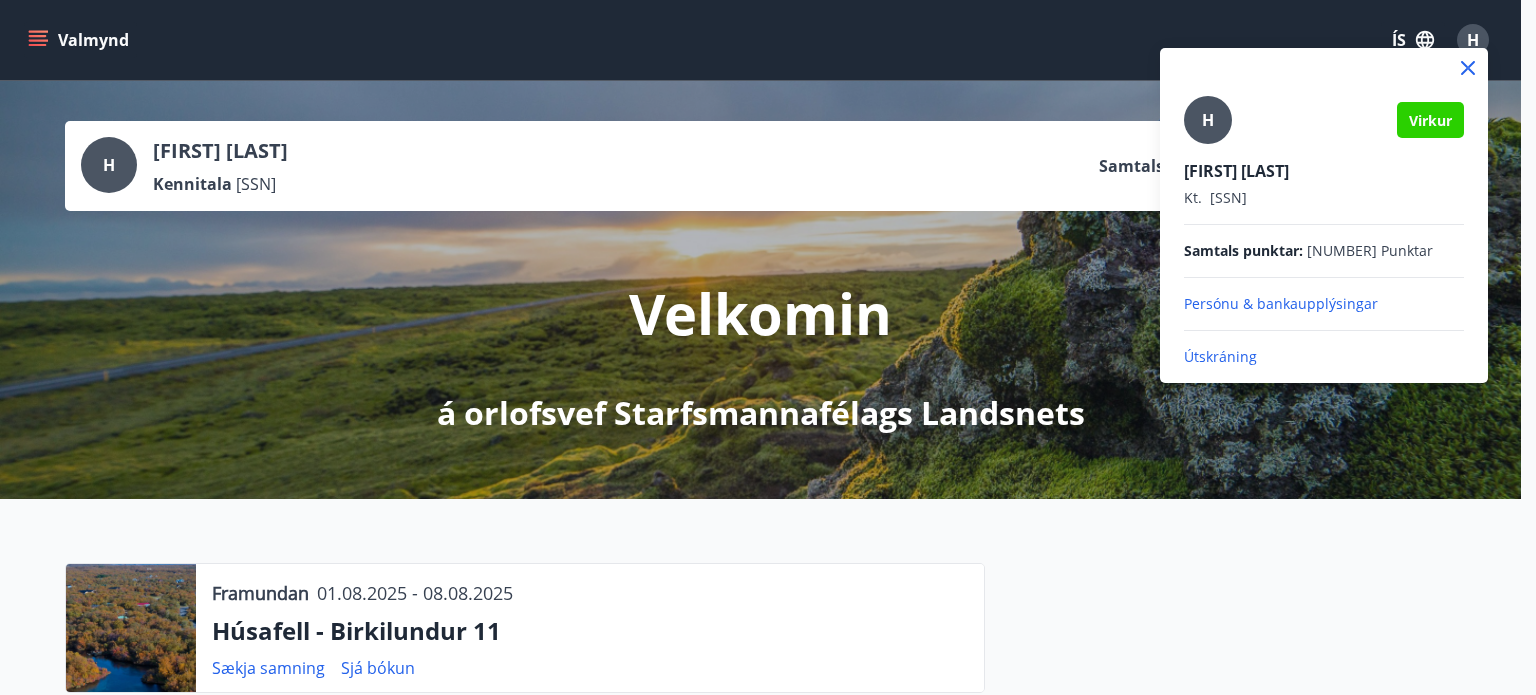 click 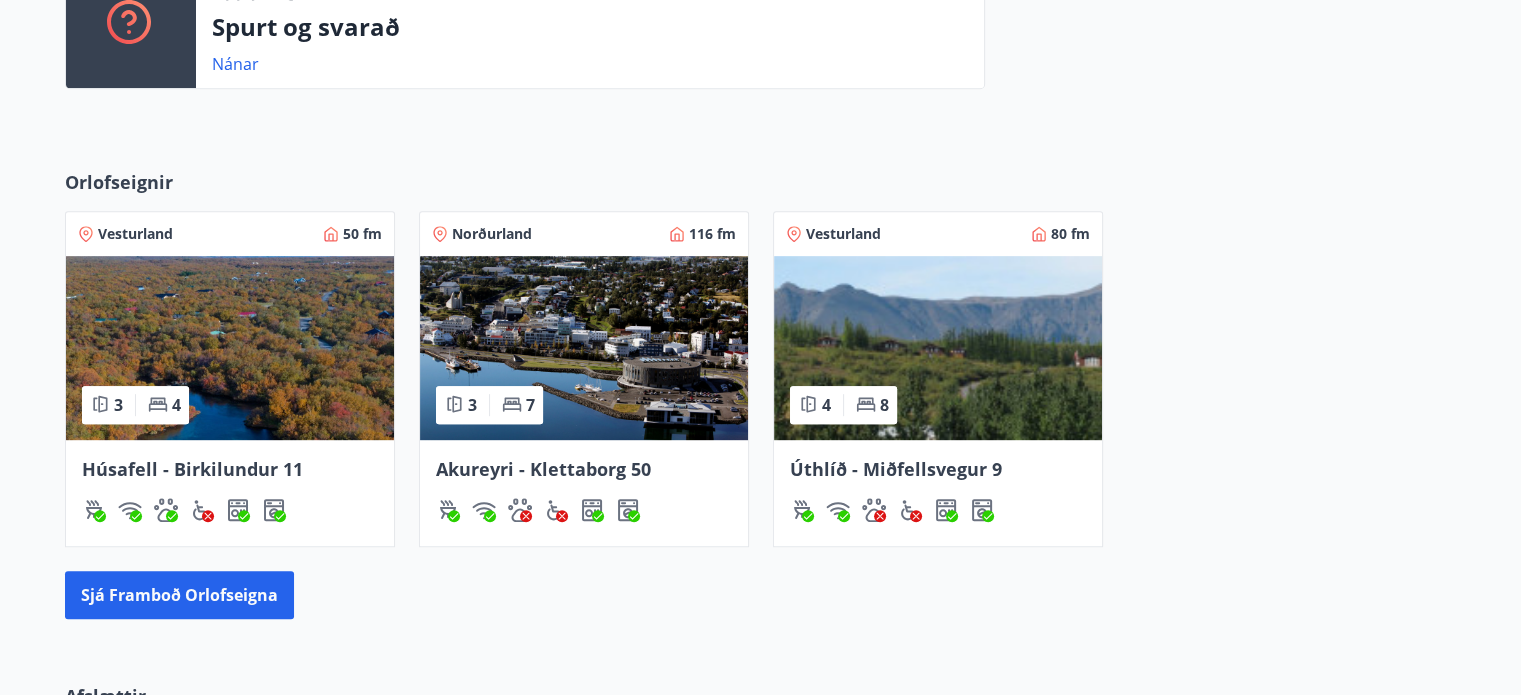 scroll, scrollTop: 1188, scrollLeft: 0, axis: vertical 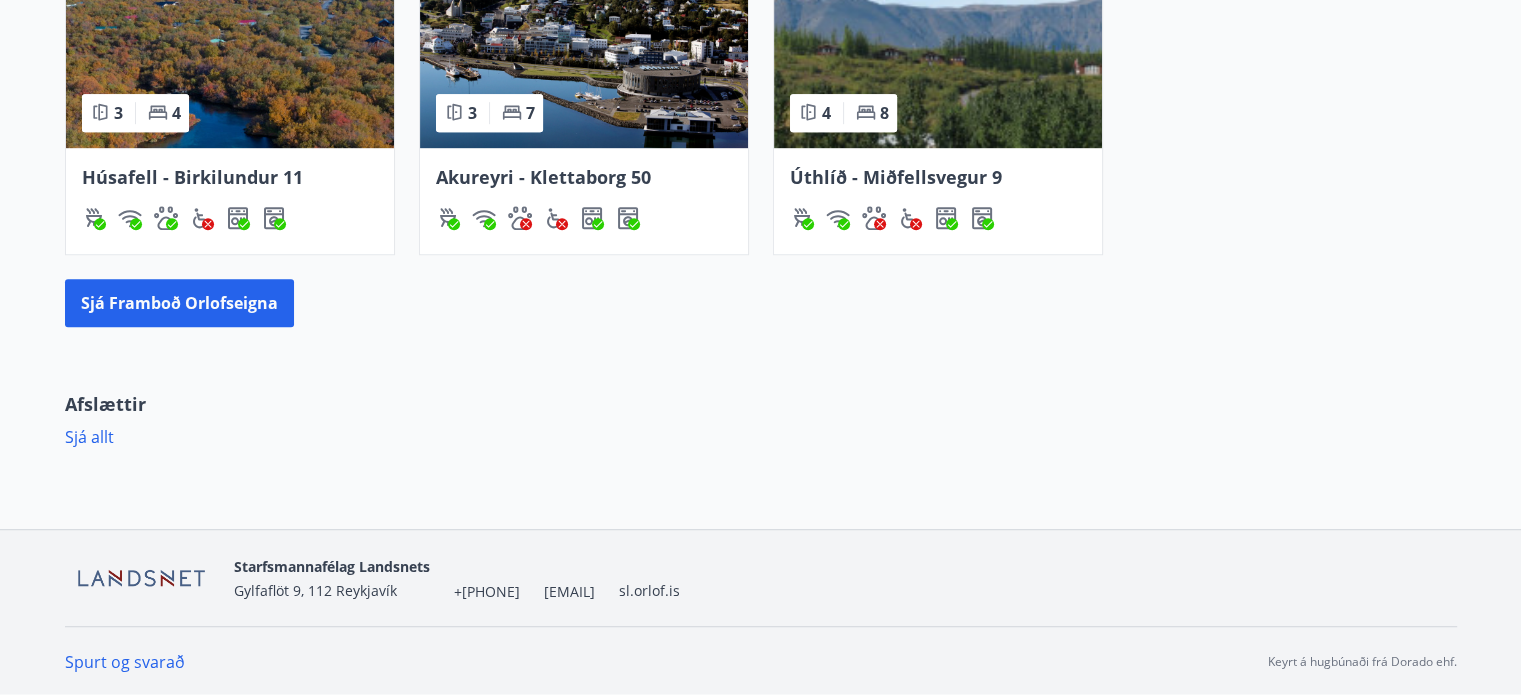 click on "Spurt og svarað" at bounding box center (125, 662) 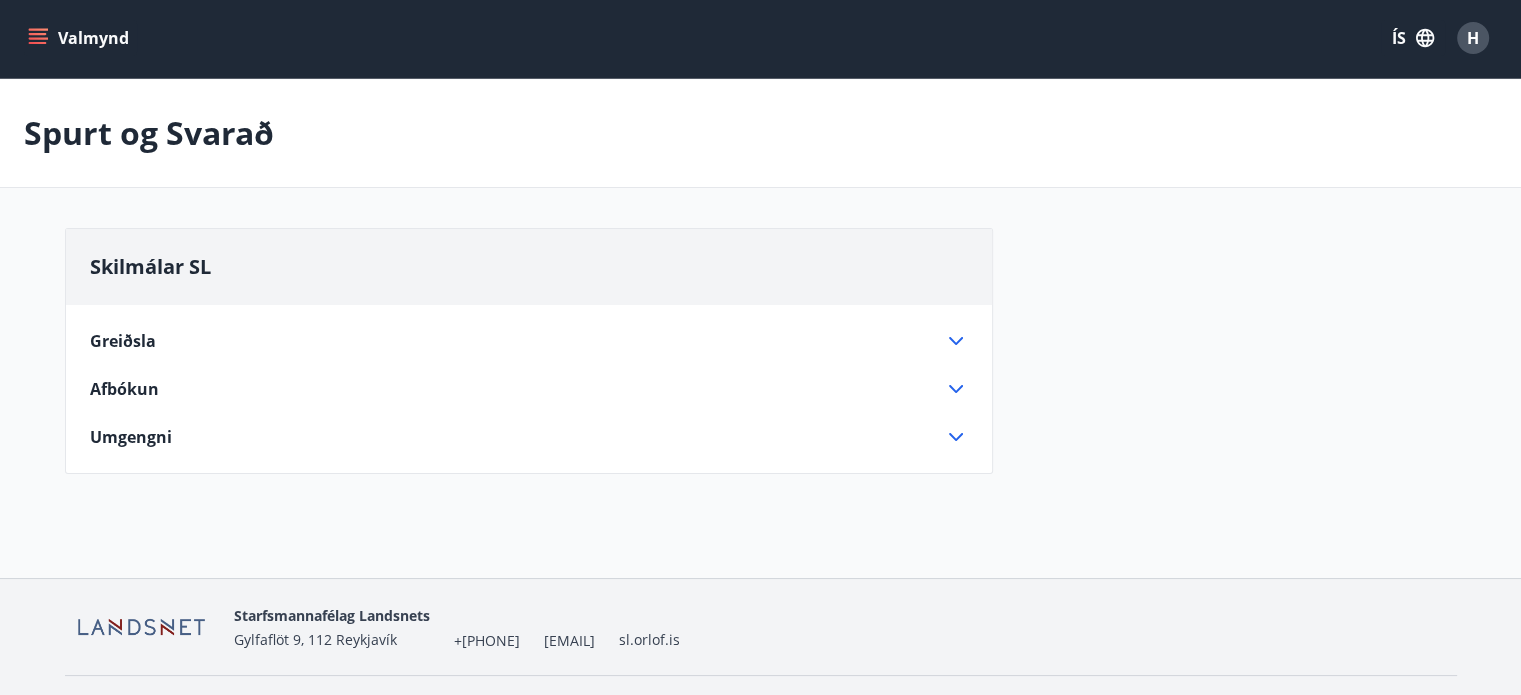 scroll, scrollTop: 52, scrollLeft: 0, axis: vertical 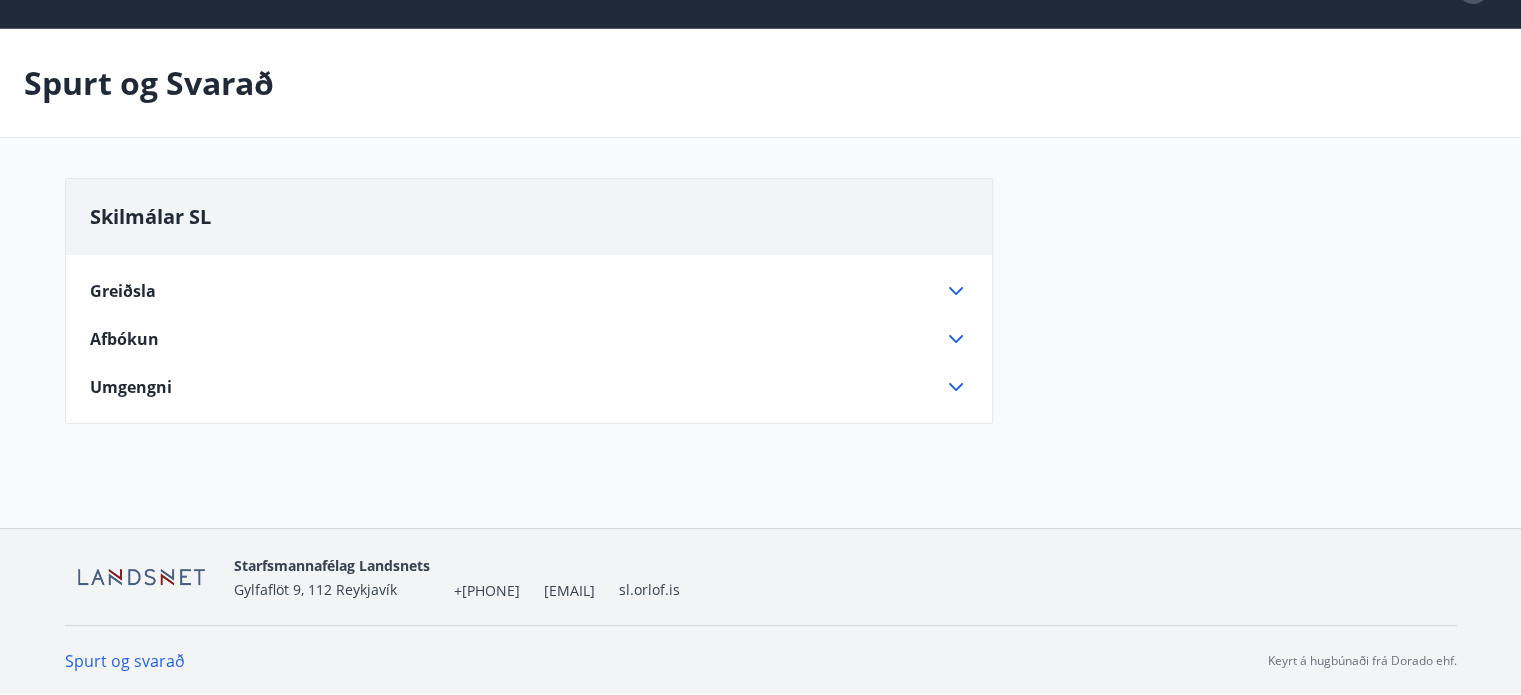 click on "Keyrt á hugbúnaði frá Dorado ehf." at bounding box center [1362, 661] 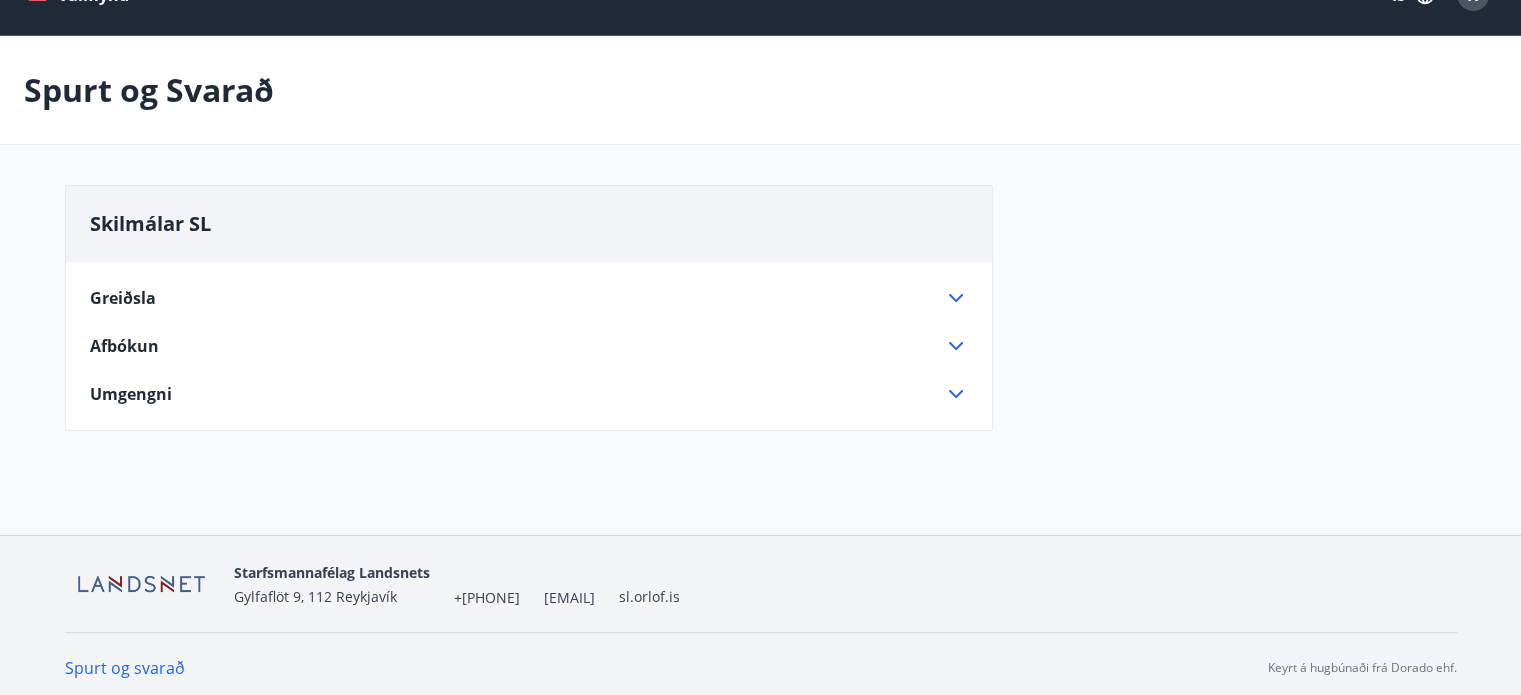 scroll, scrollTop: 0, scrollLeft: 0, axis: both 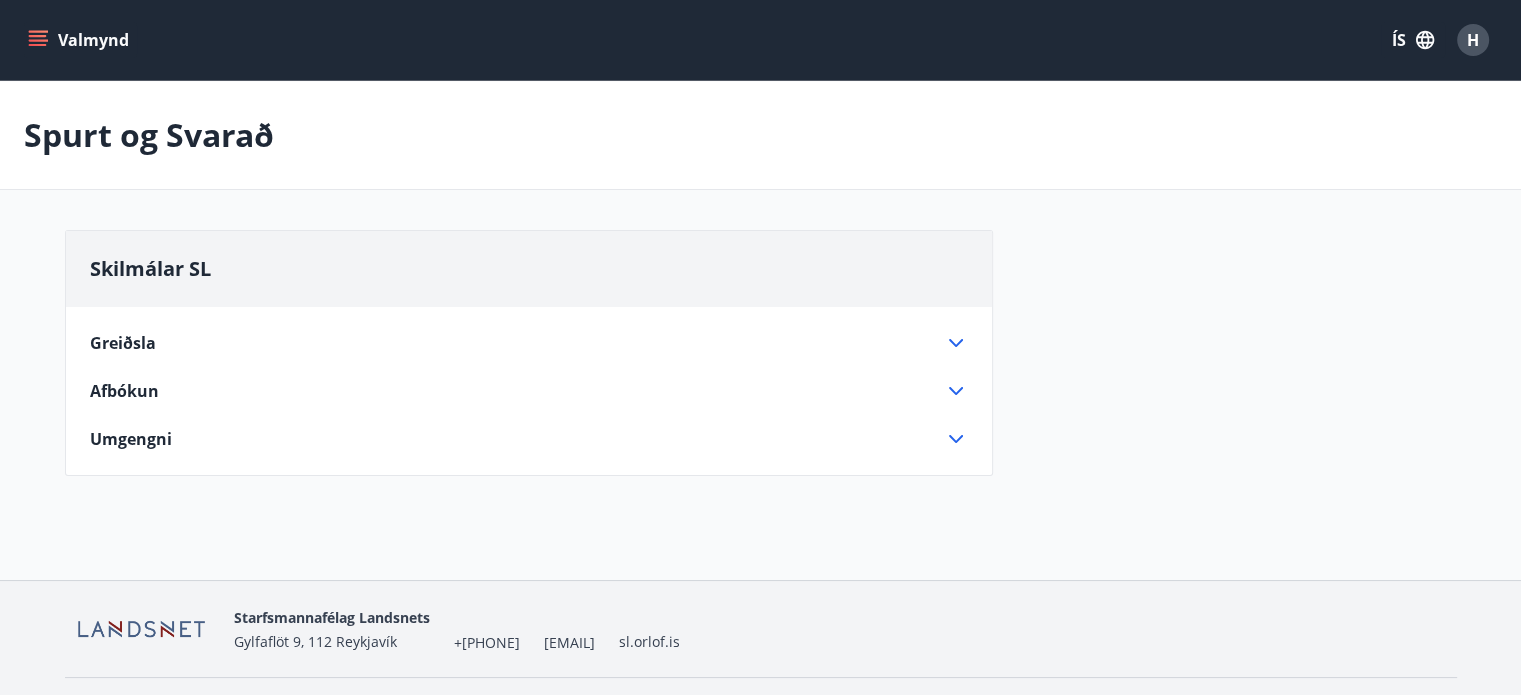 click on "Valmynd" at bounding box center (80, 40) 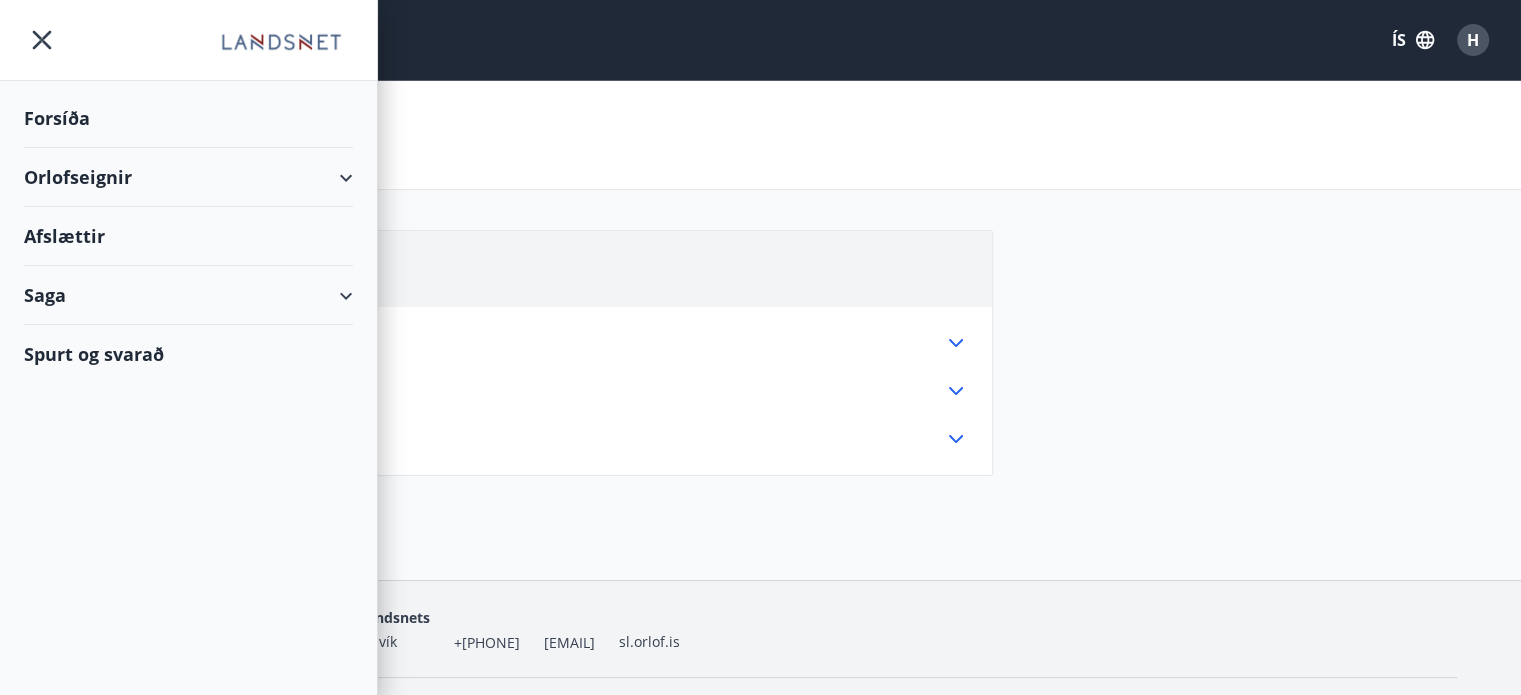 click on "Forsíða" at bounding box center (188, 118) 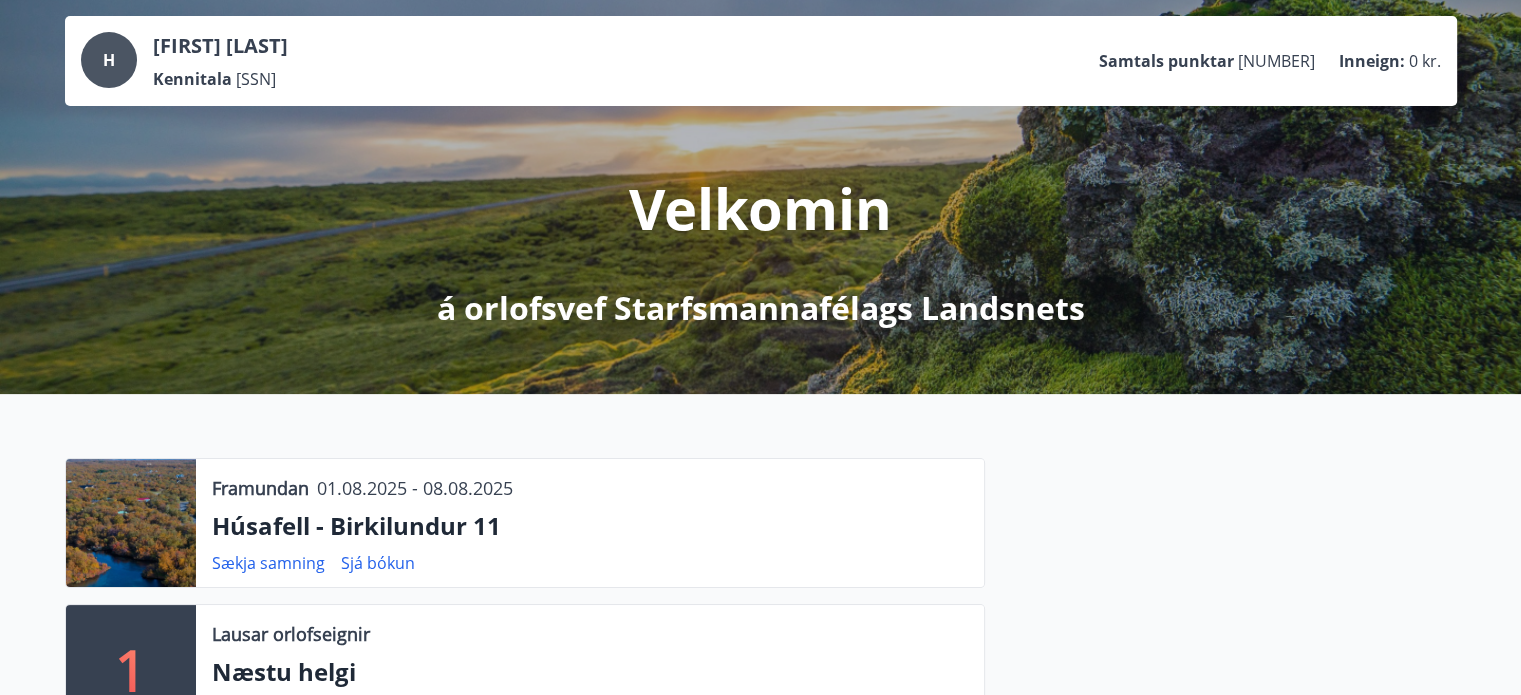 scroll, scrollTop: 0, scrollLeft: 0, axis: both 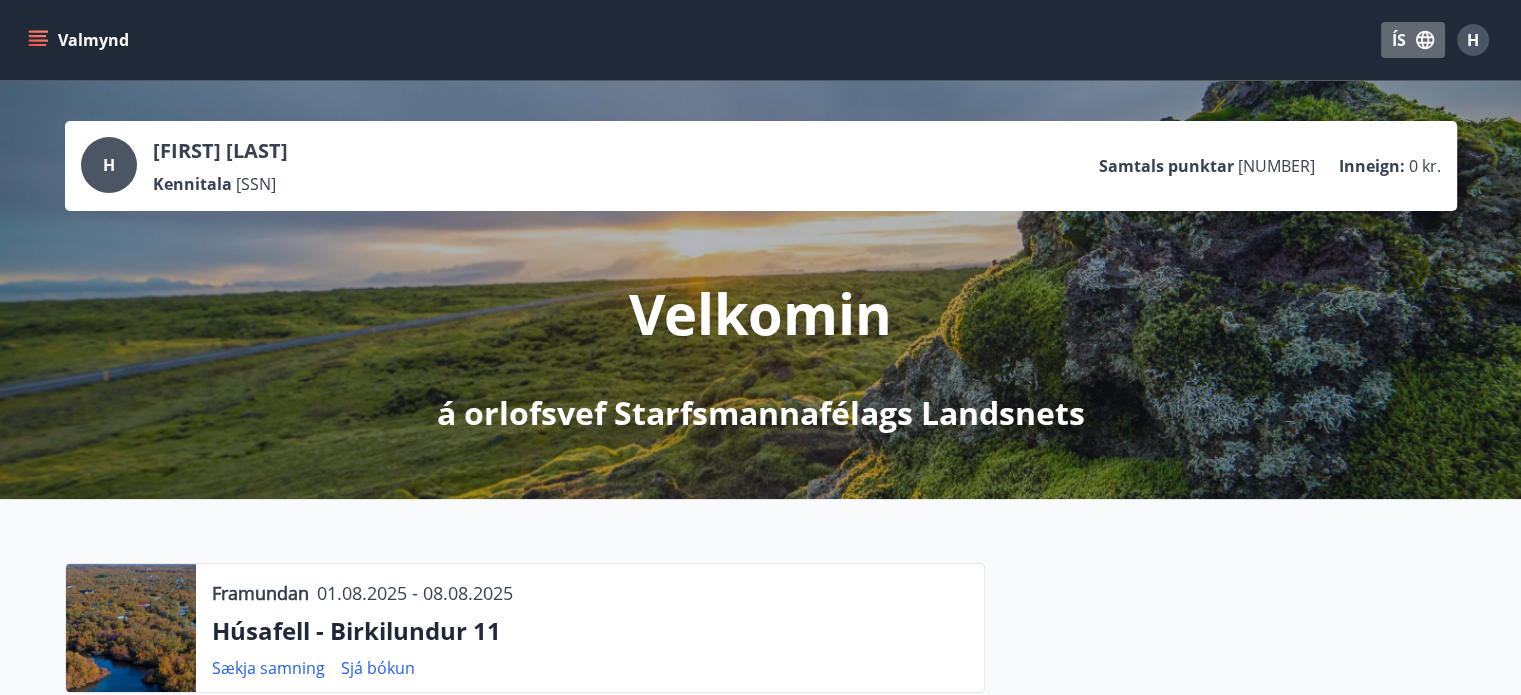 click 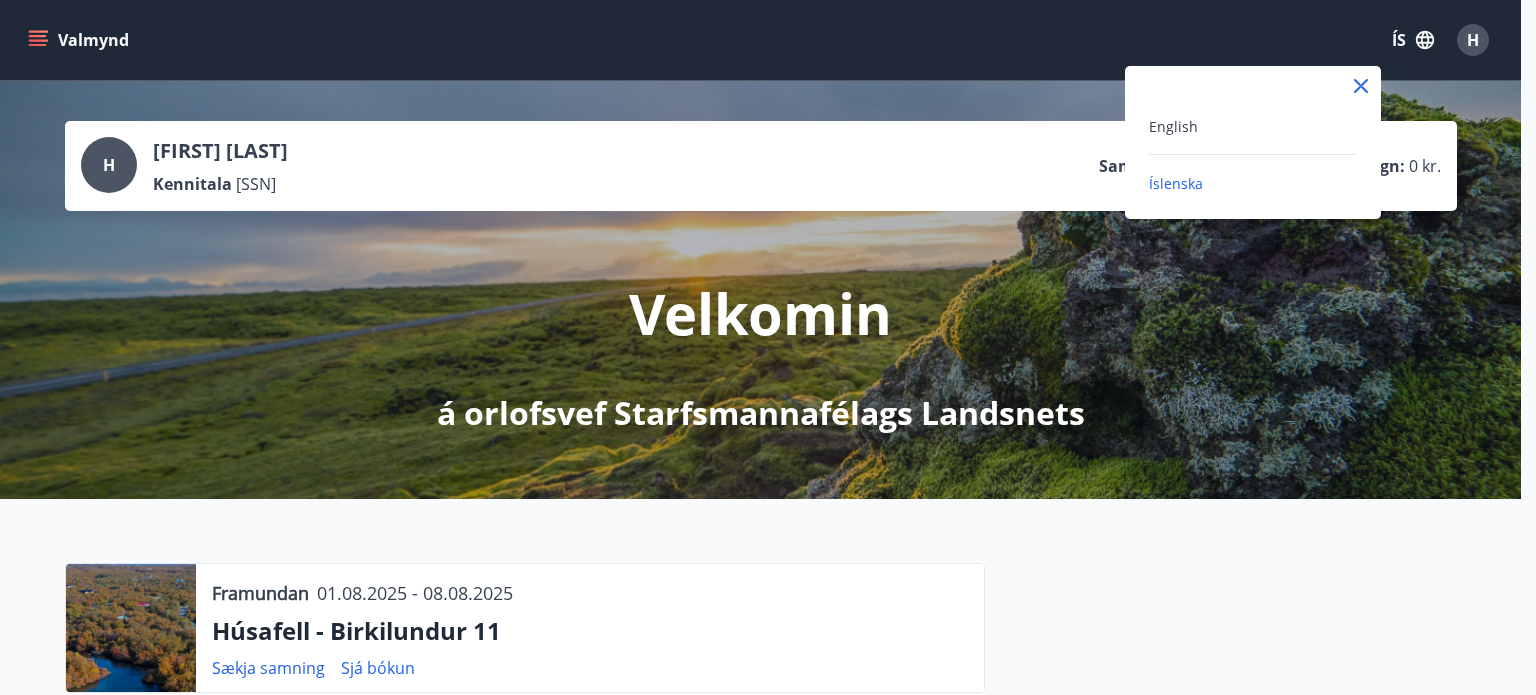 click at bounding box center [768, 347] 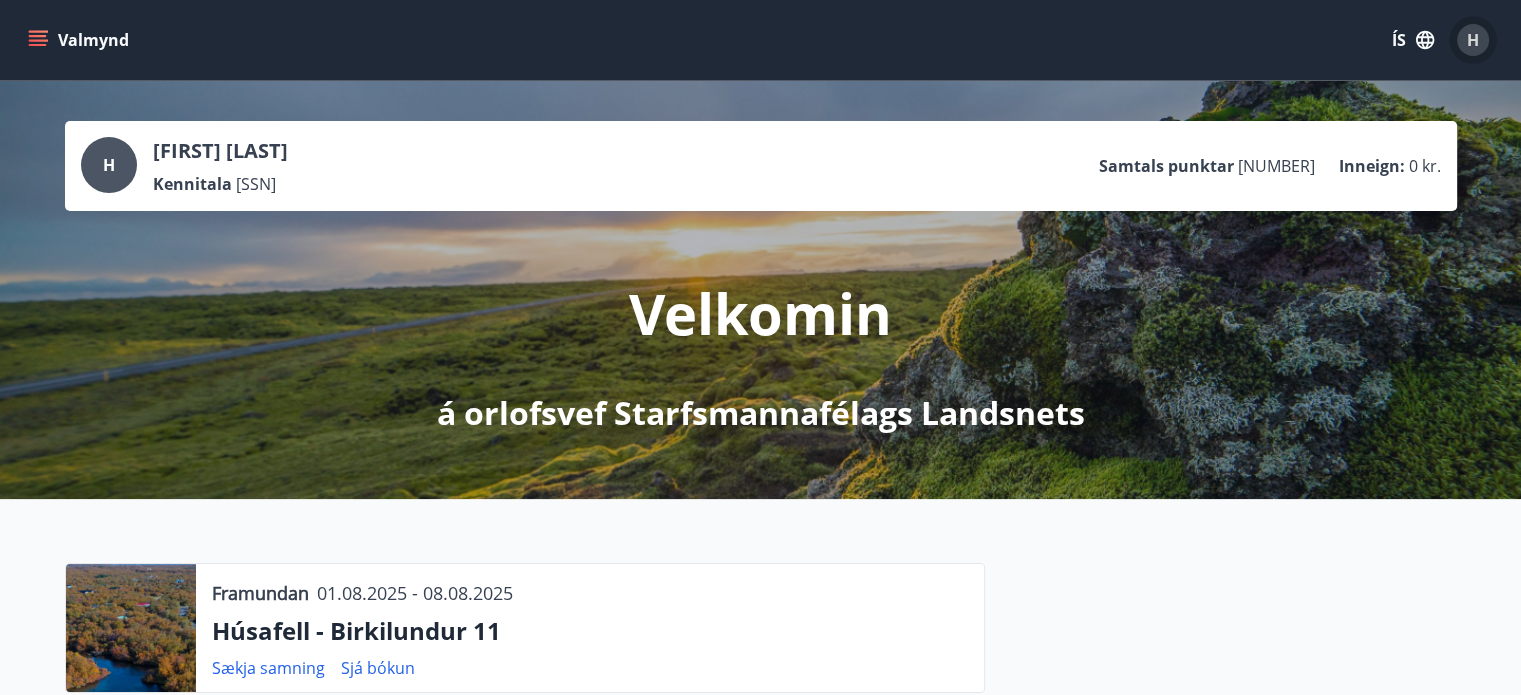click on "H" at bounding box center (1473, 40) 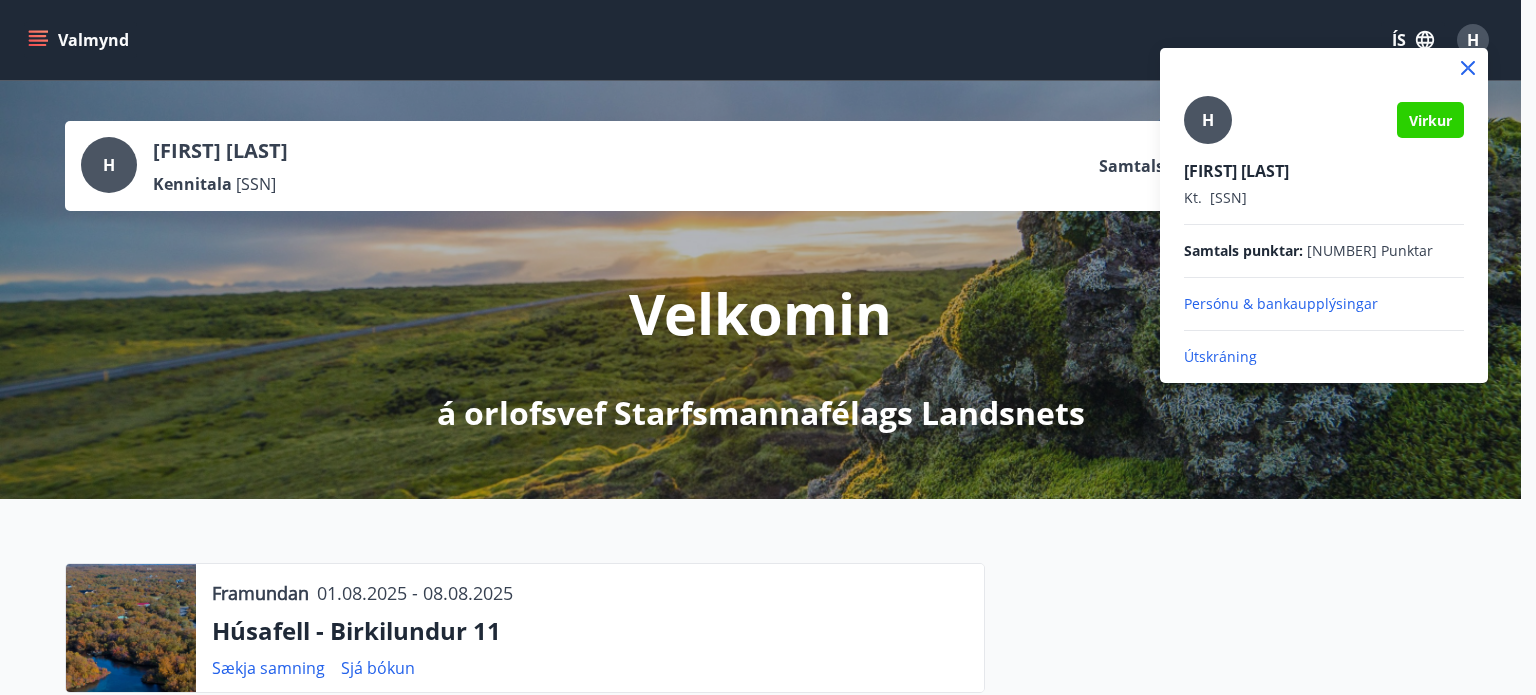 click at bounding box center [768, 347] 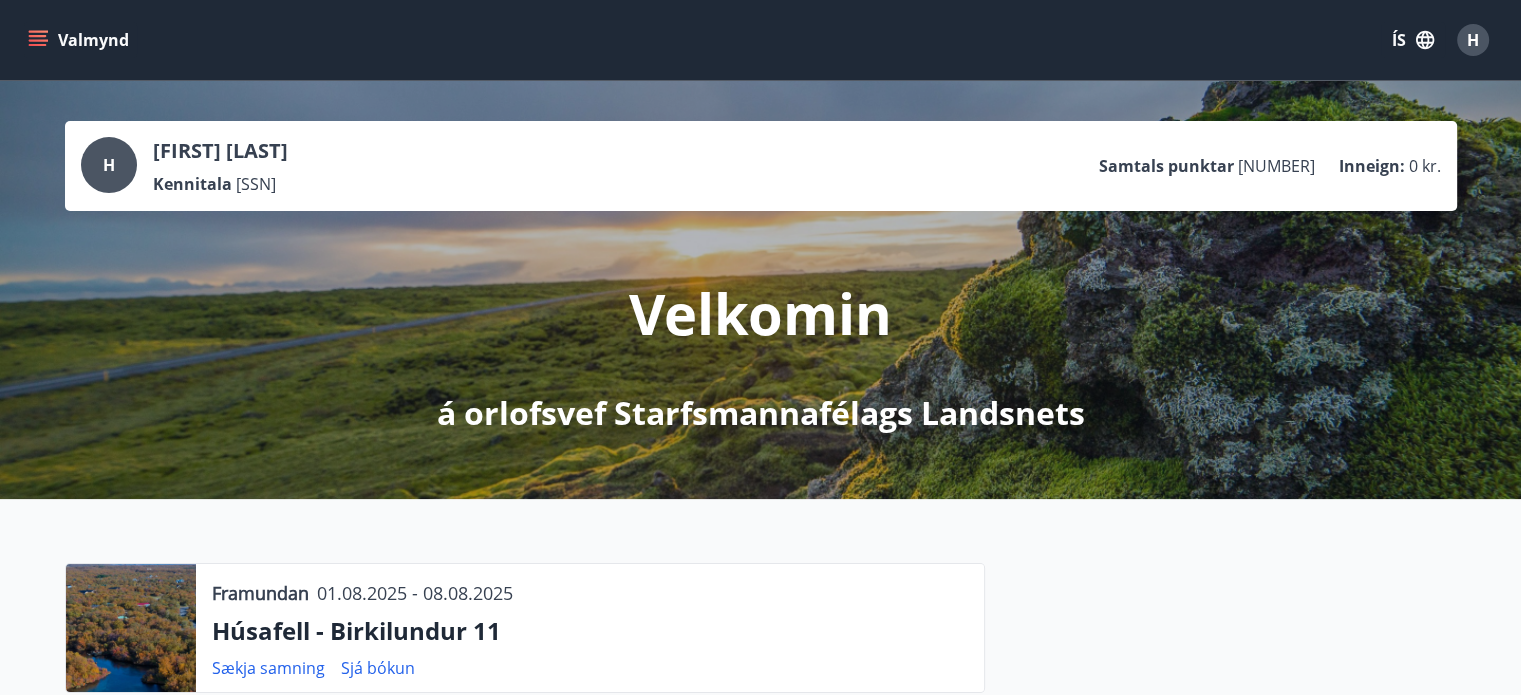 click on "Valmynd" at bounding box center (80, 40) 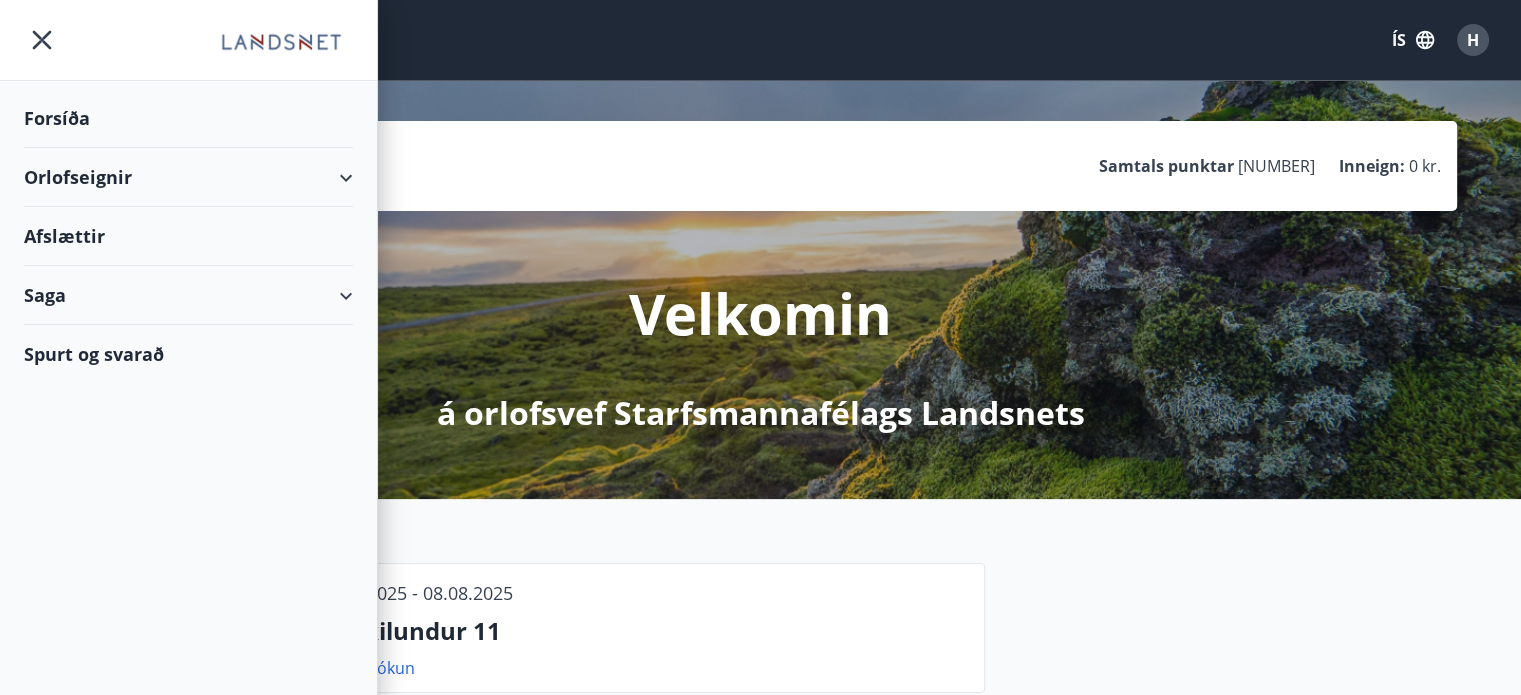 click on "Orlofseignir" at bounding box center (188, 177) 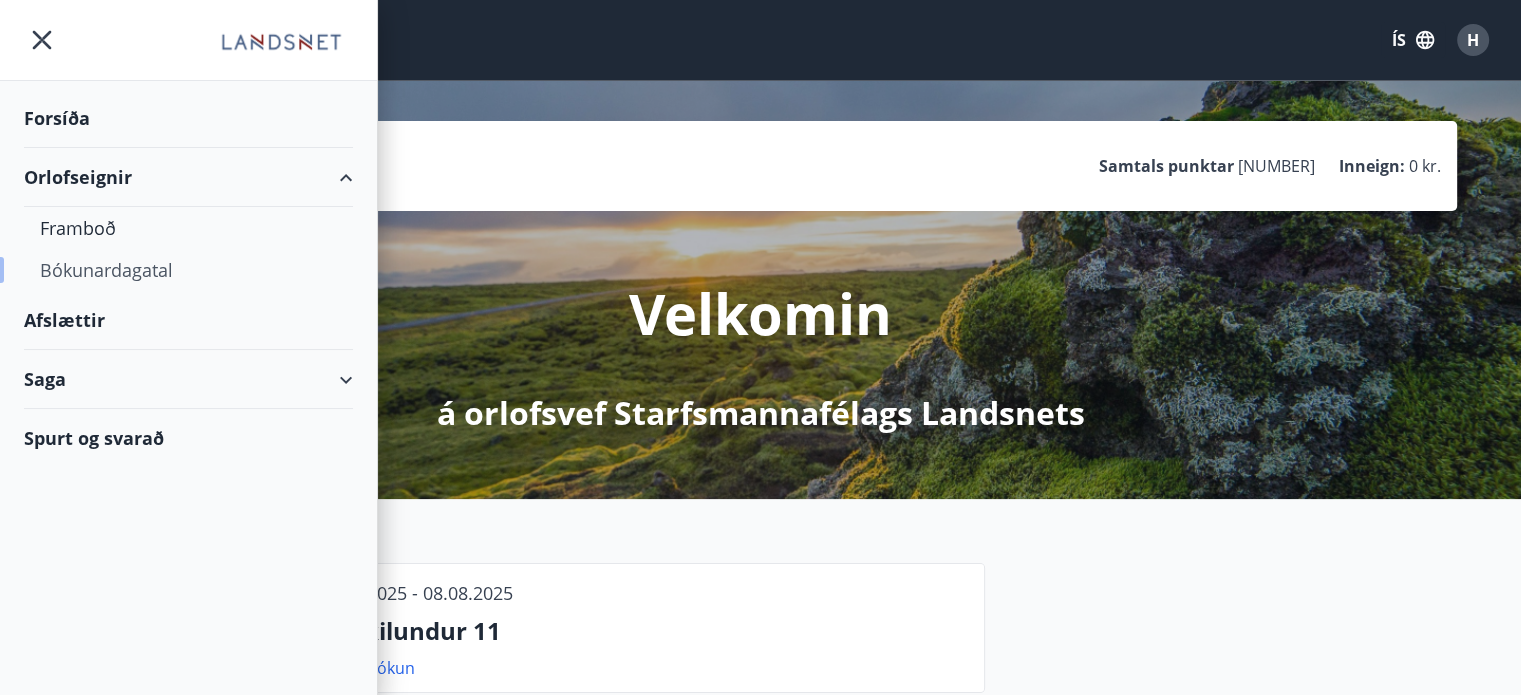 click on "Bókunardagatal" at bounding box center [188, 270] 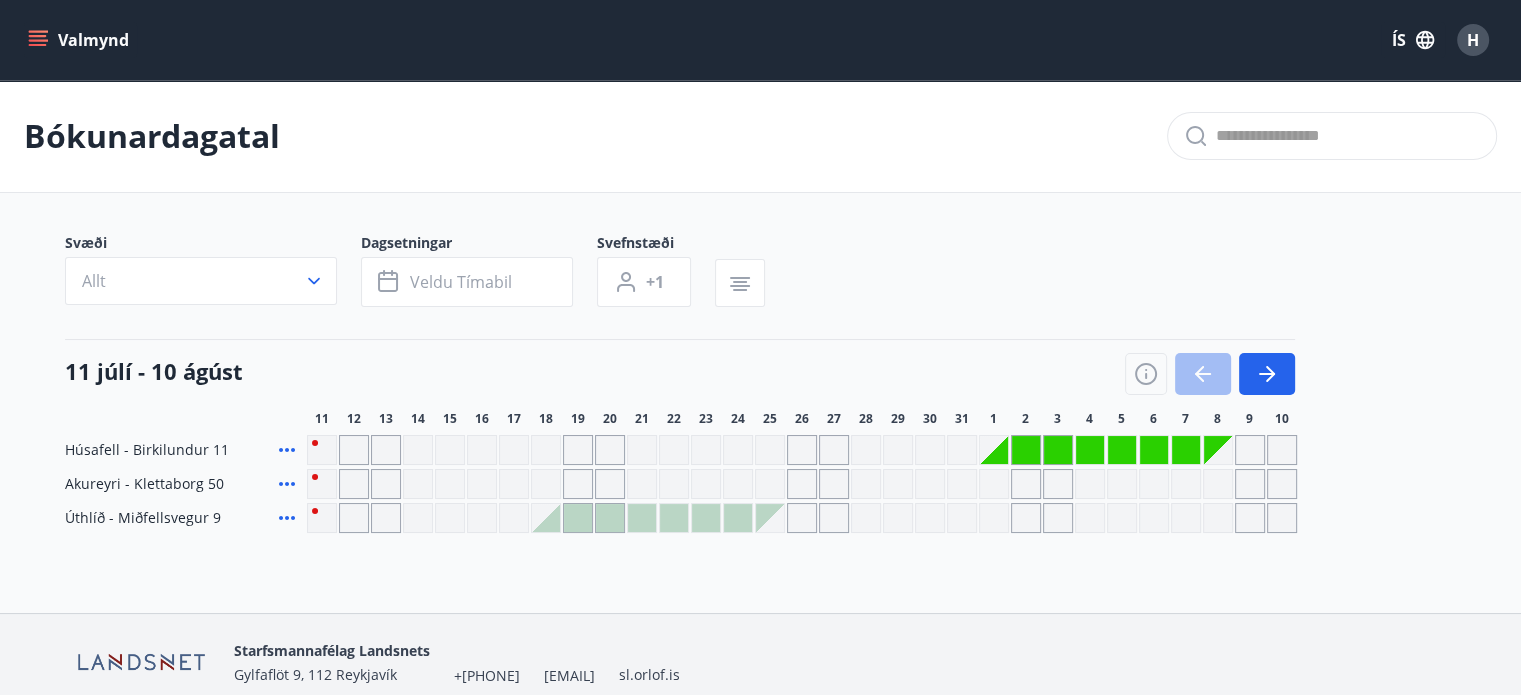 click at bounding box center [546, 518] 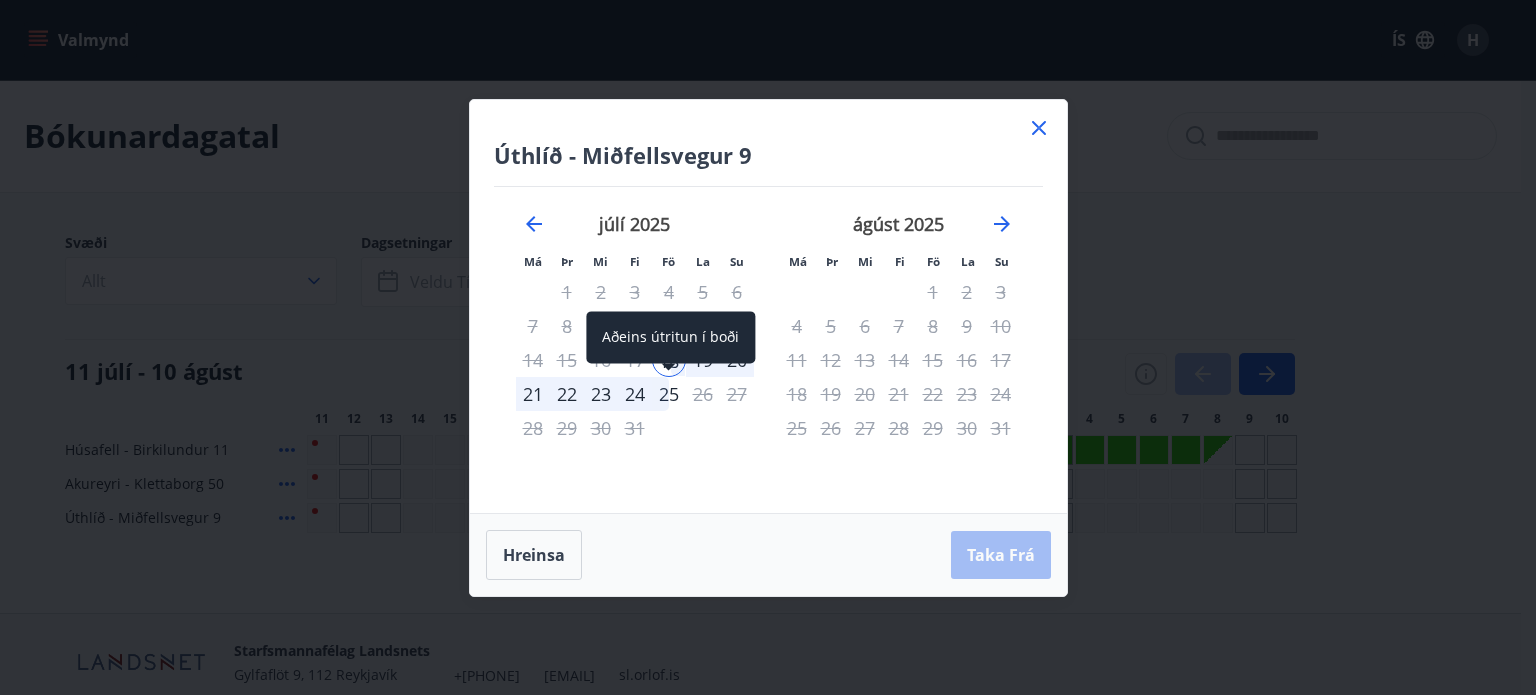 click on "25" at bounding box center (669, 394) 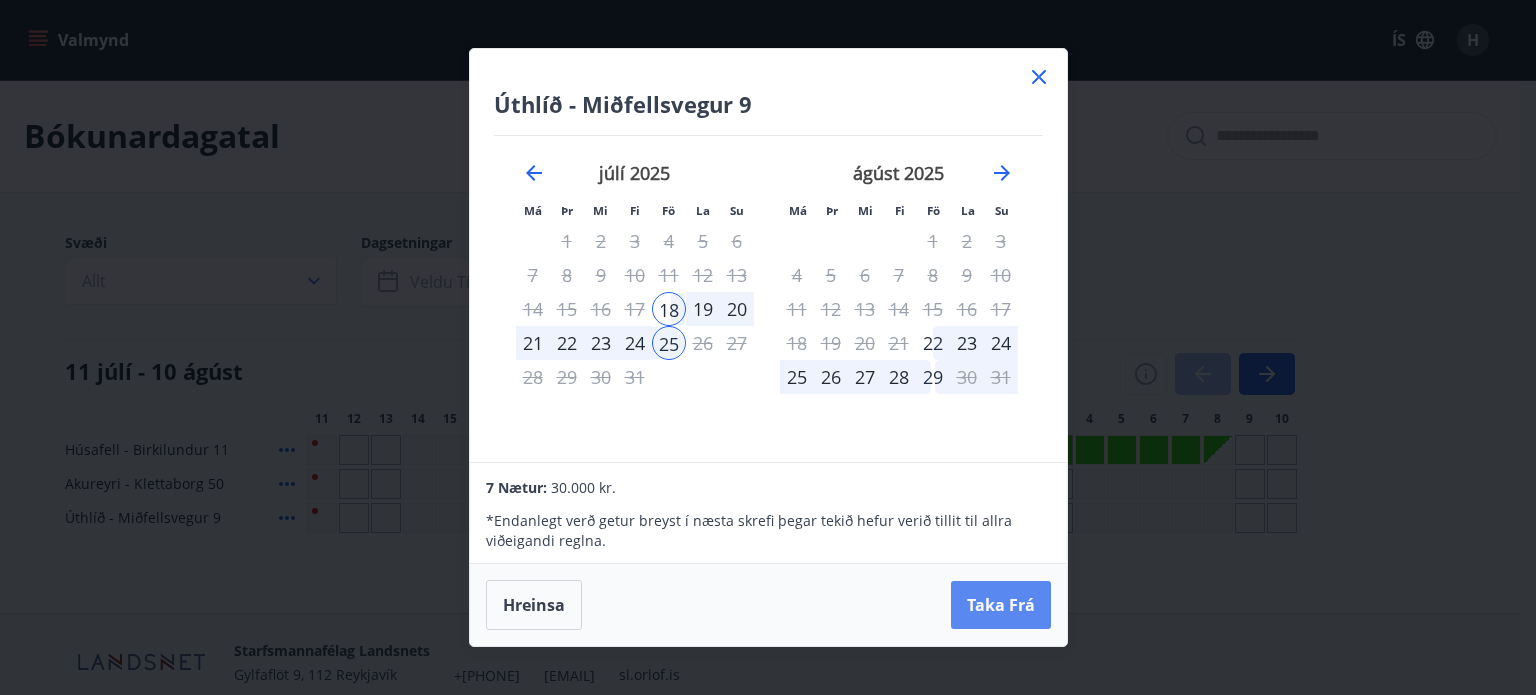 click on "Taka Frá" at bounding box center [1001, 605] 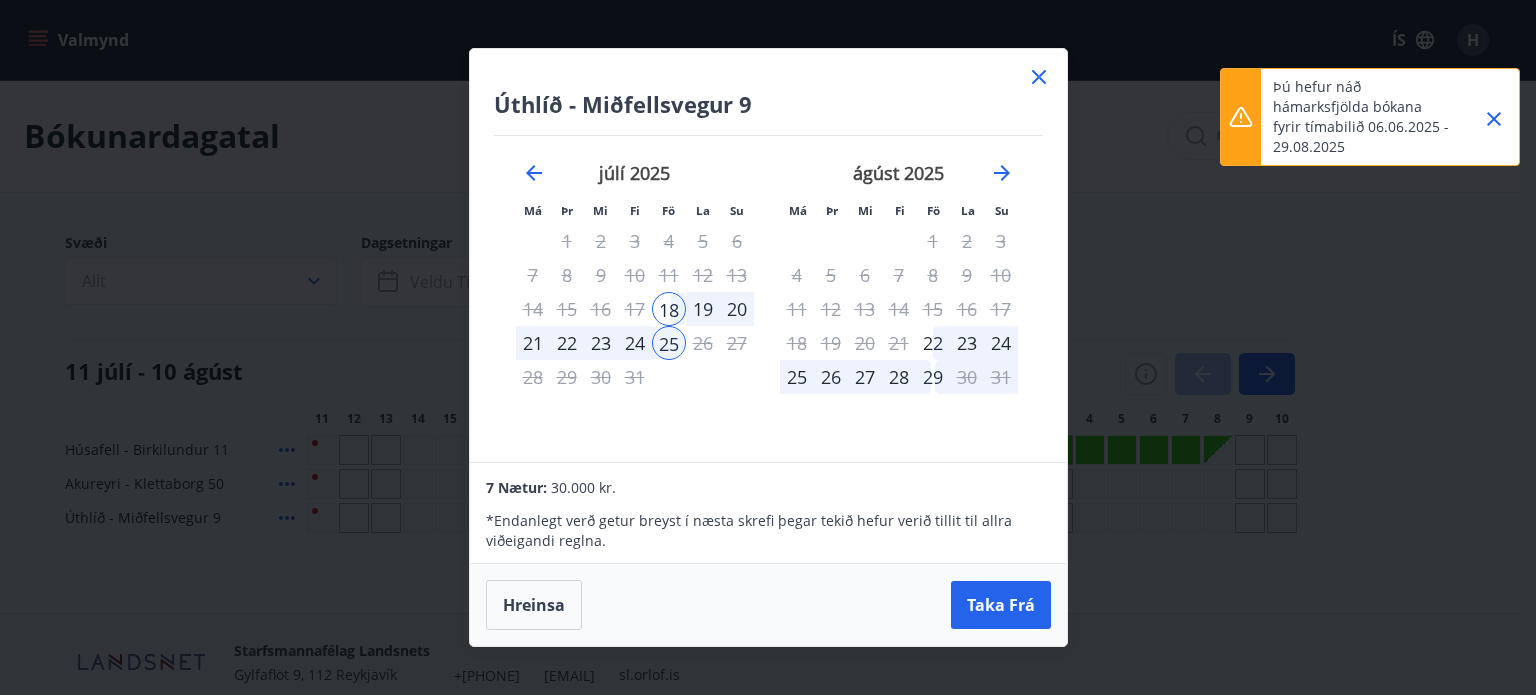 drag, startPoint x: 1234, startPoint y: 159, endPoint x: 1132, endPoint y: 254, distance: 139.38795 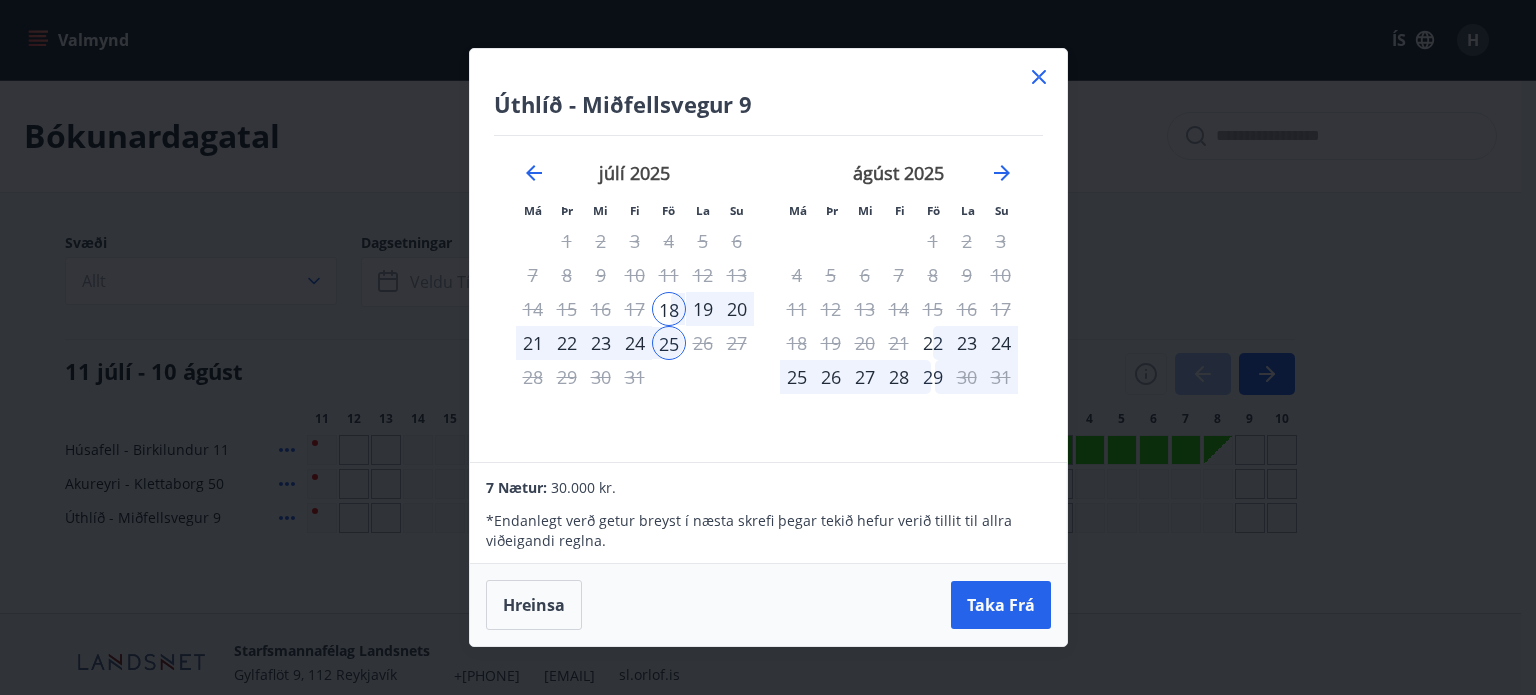 click 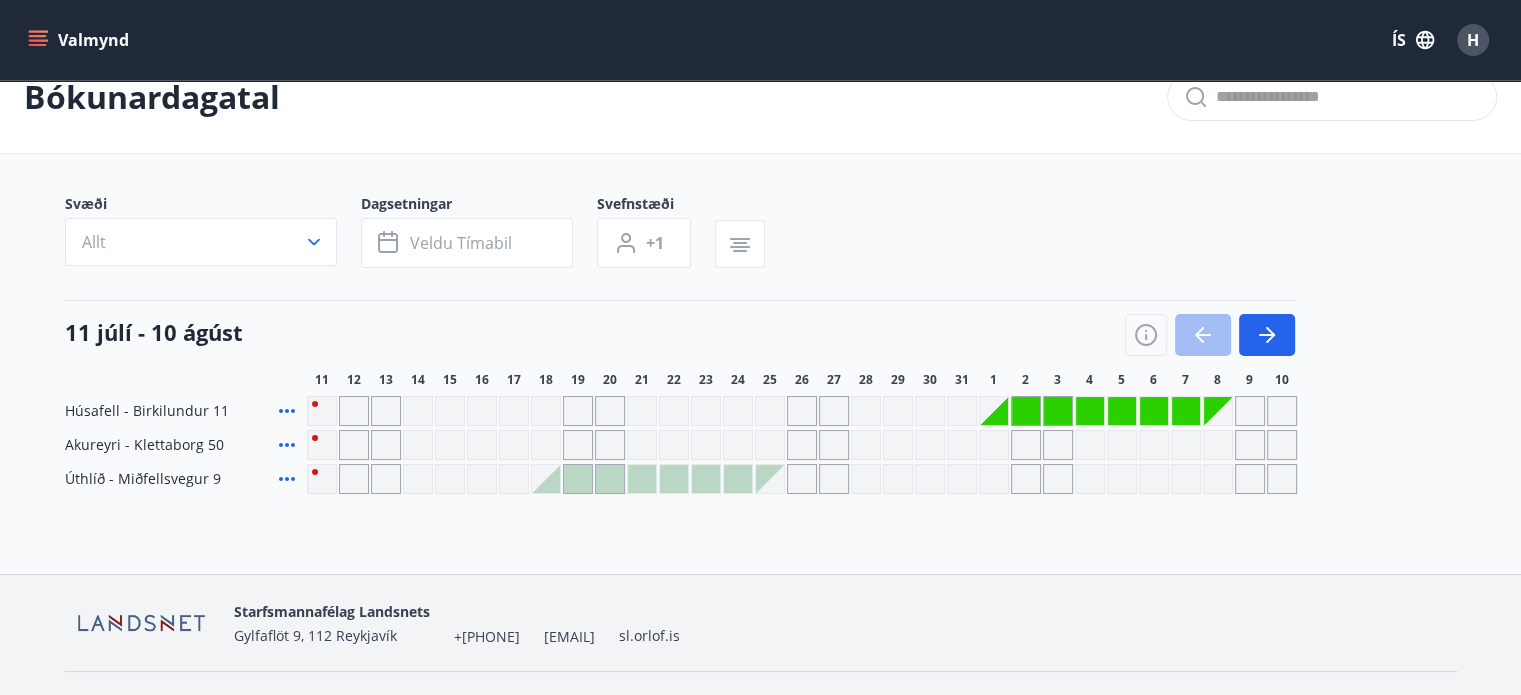 scroll, scrollTop: 84, scrollLeft: 0, axis: vertical 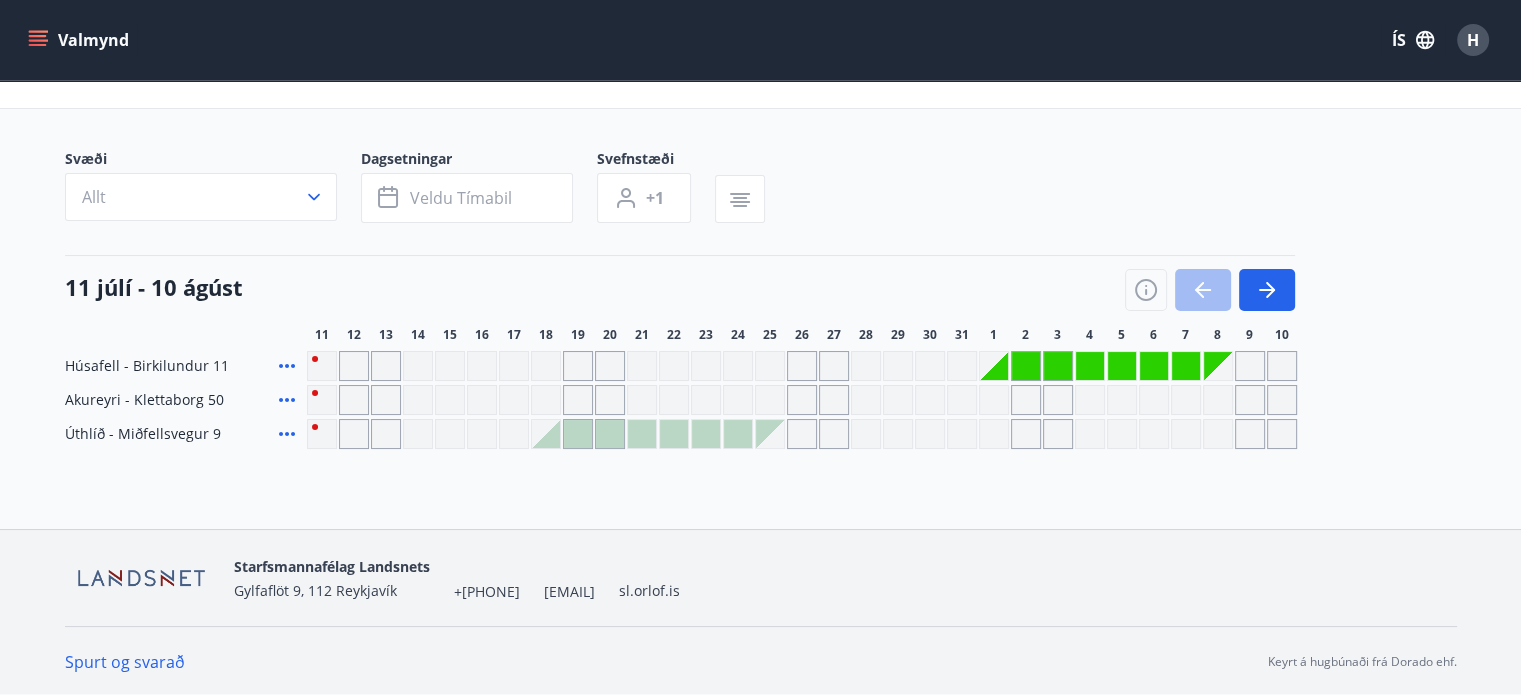 click on "[EMAIL]" at bounding box center [569, 592] 